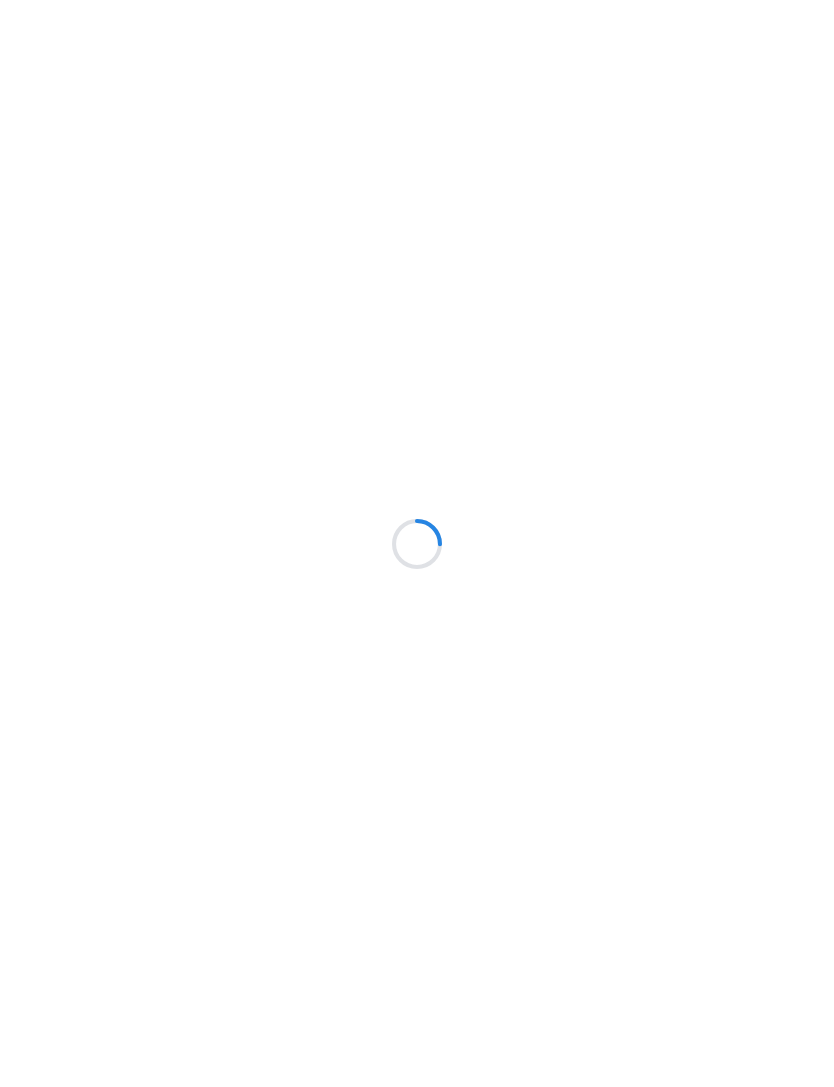 scroll, scrollTop: 0, scrollLeft: 0, axis: both 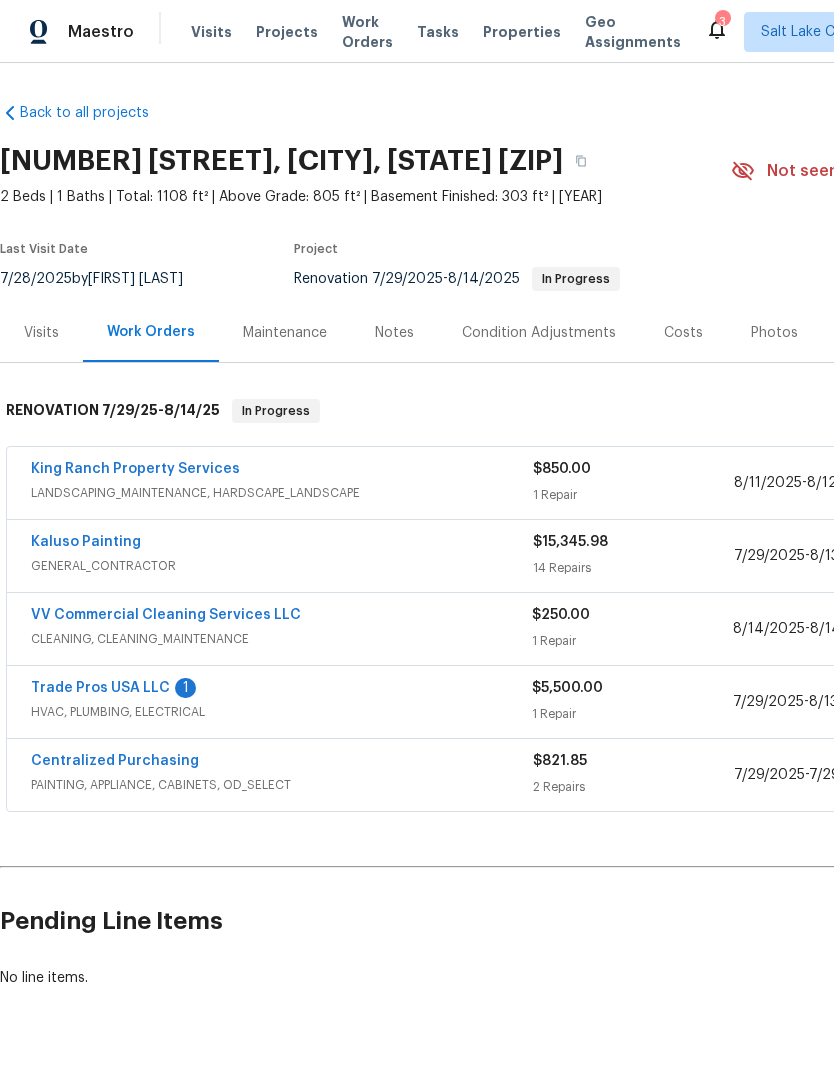 click on "Trade Pros USA LLC" at bounding box center [100, 688] 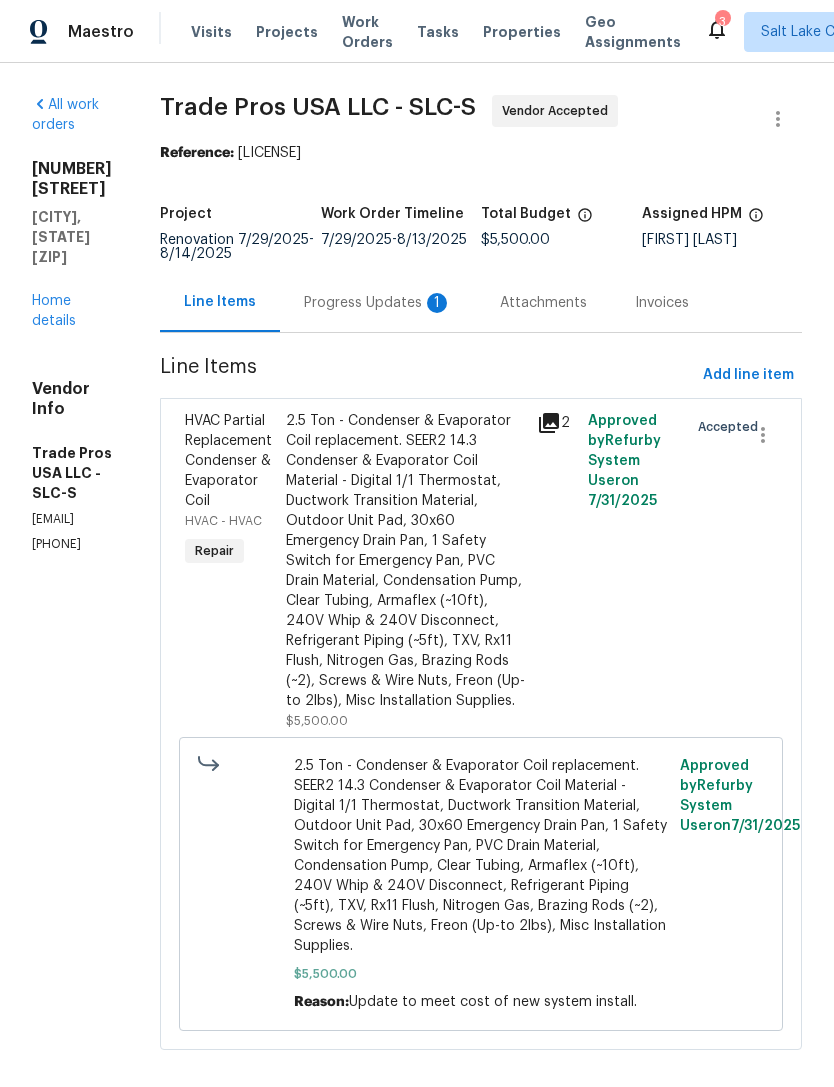 click on "Progress Updates 1" at bounding box center [378, 303] 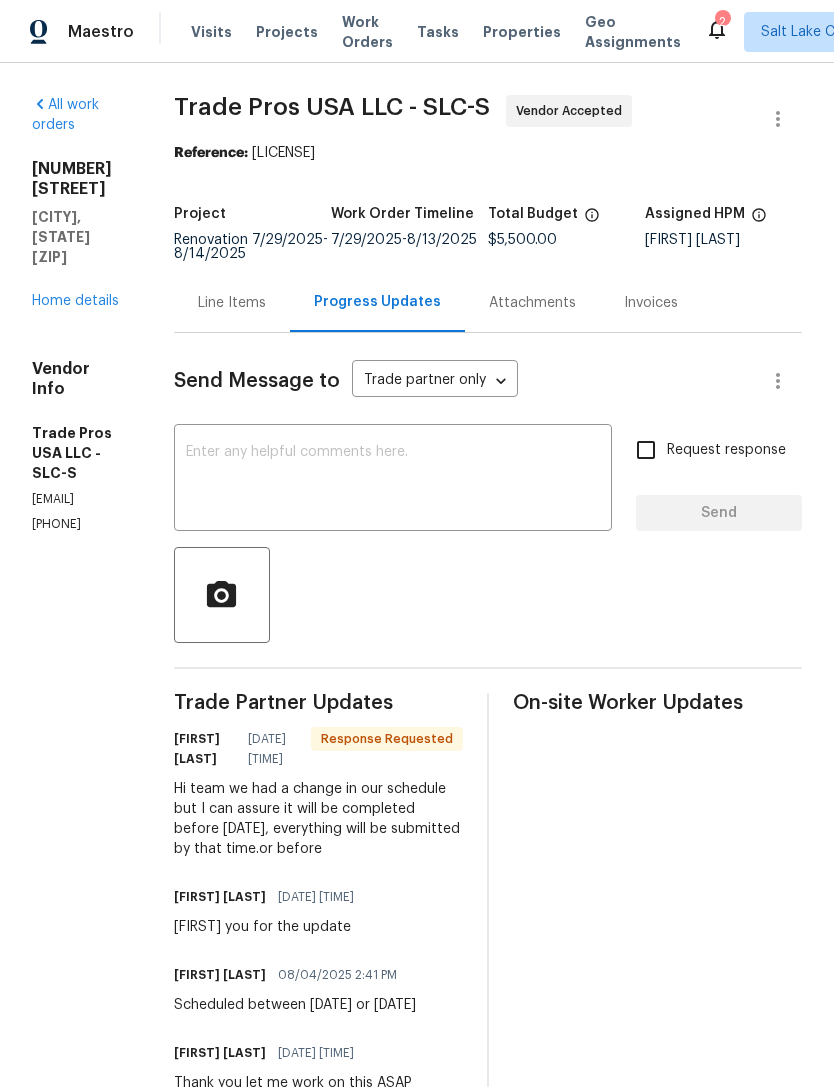 click on "485 W 100 N Layton, UT 84041 Home details" at bounding box center [79, 235] 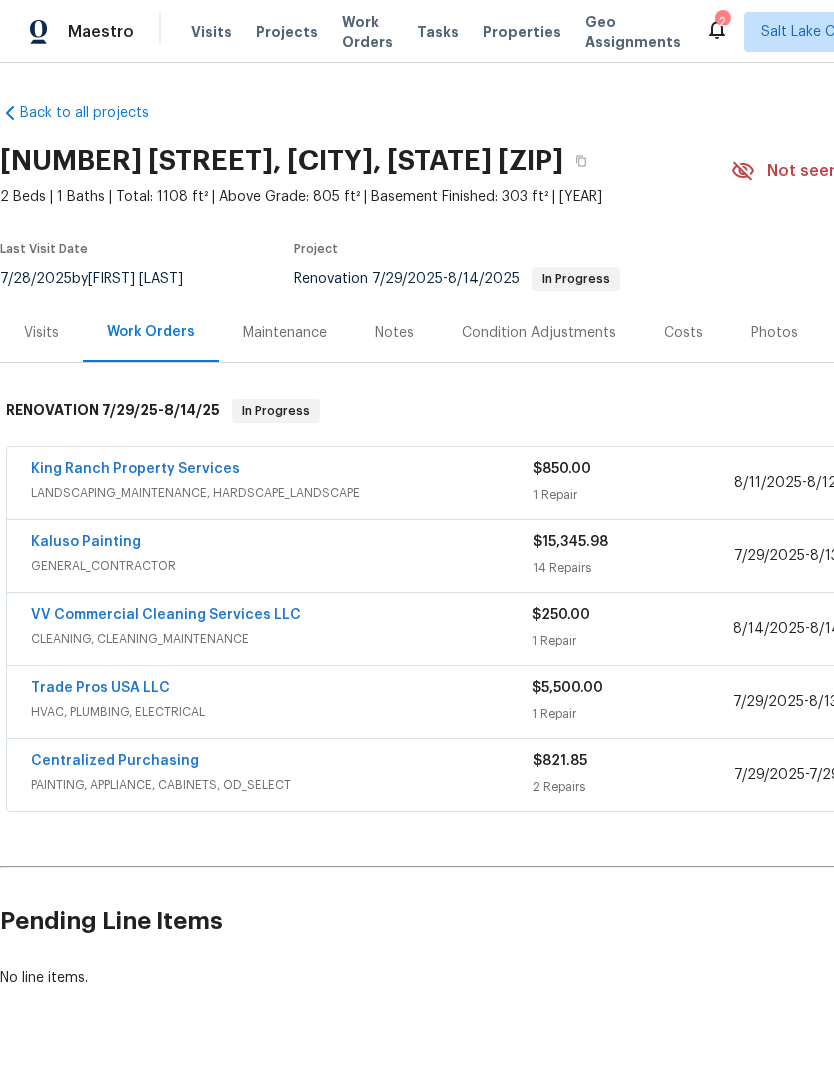 scroll, scrollTop: 0, scrollLeft: 0, axis: both 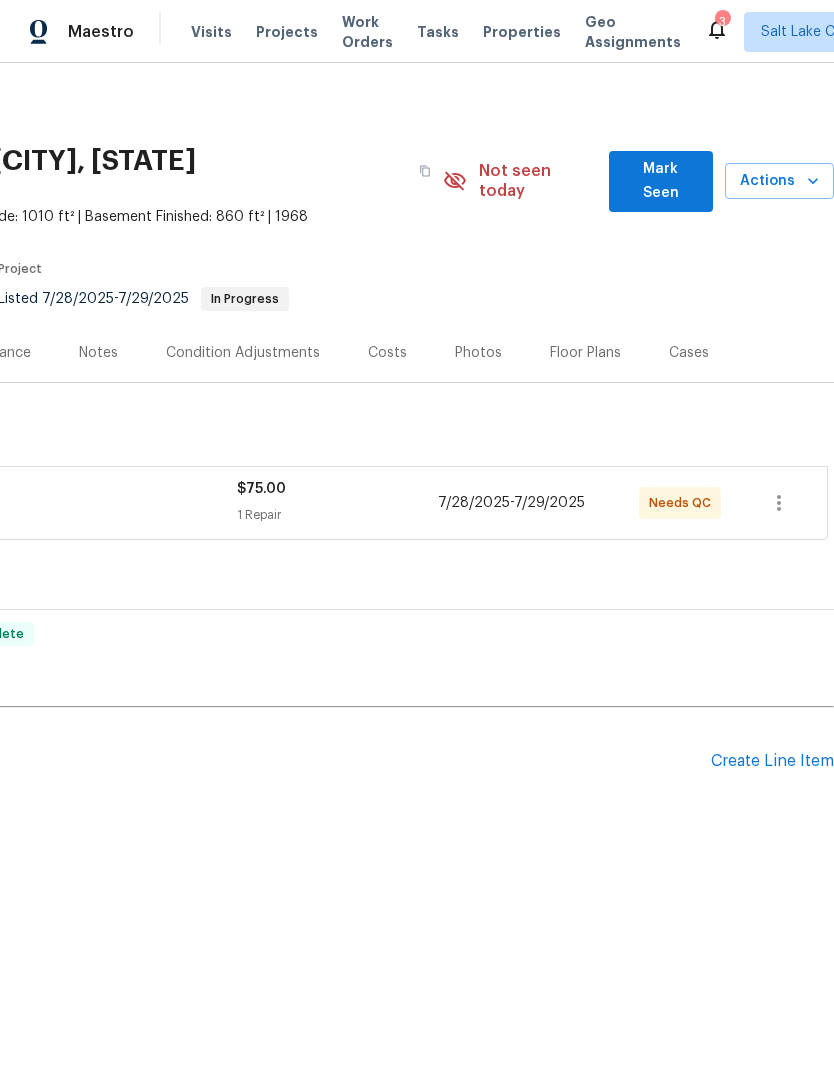 click on "$75.00" at bounding box center (337, 489) 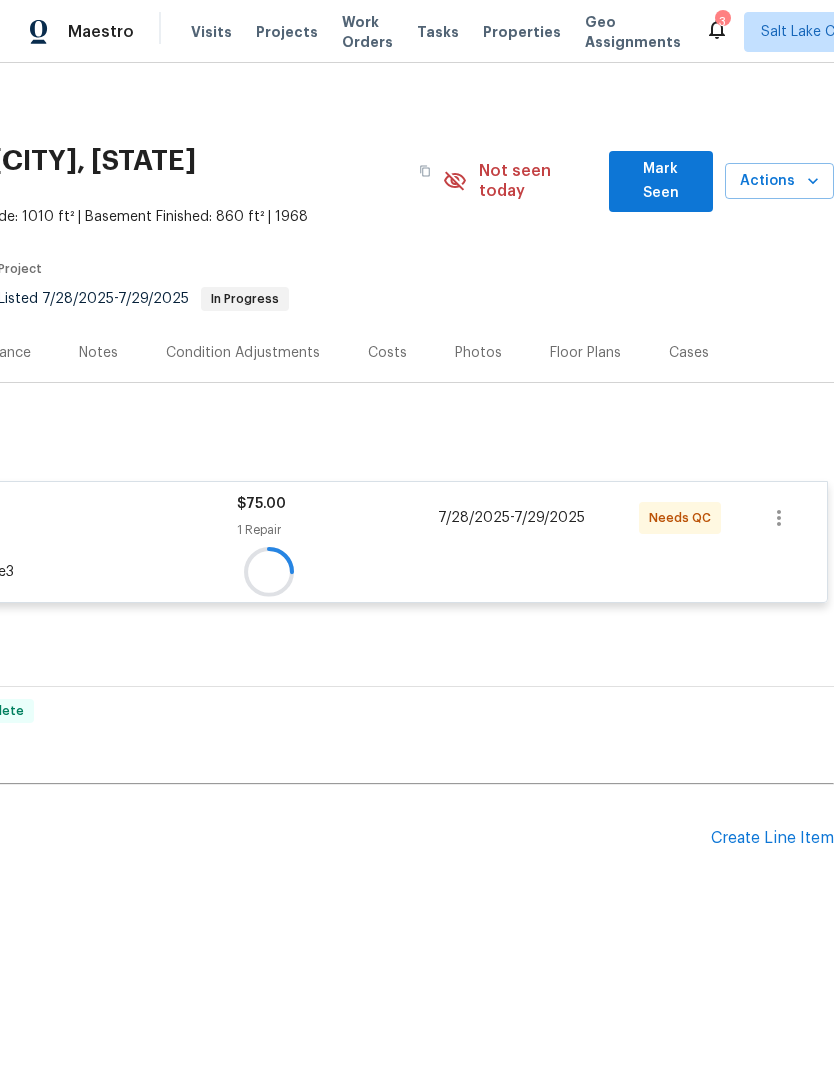 click on "$75.00" at bounding box center (337, 504) 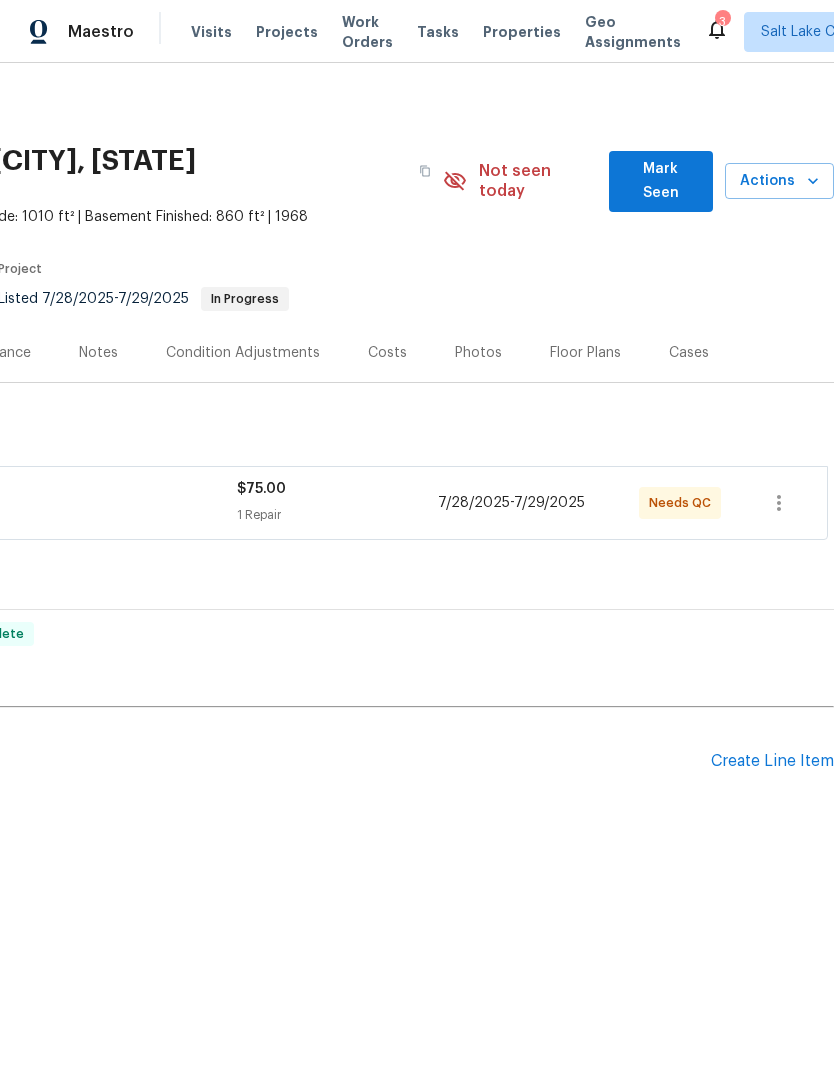 click on "$75.00" at bounding box center (337, 489) 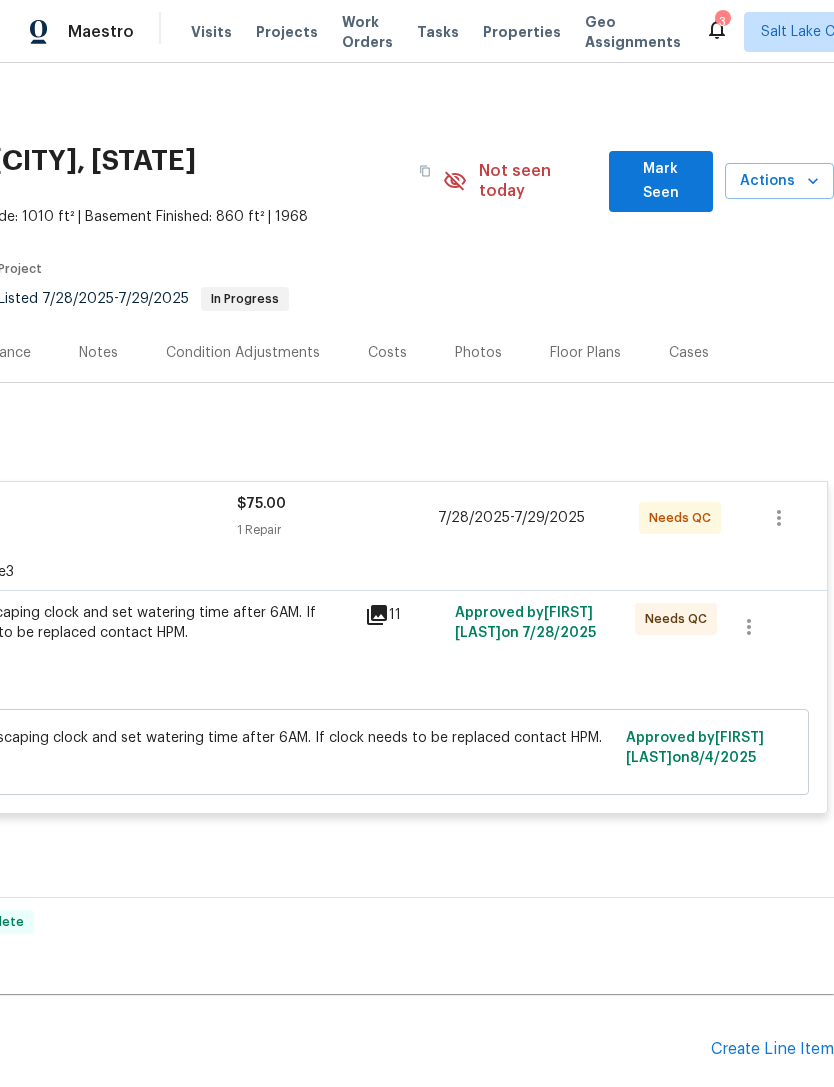 click on "Repair landscaping clock and set watering time after 6AM. If clock needs to be replaced contact HPM. $75.00" at bounding box center [134, 633] 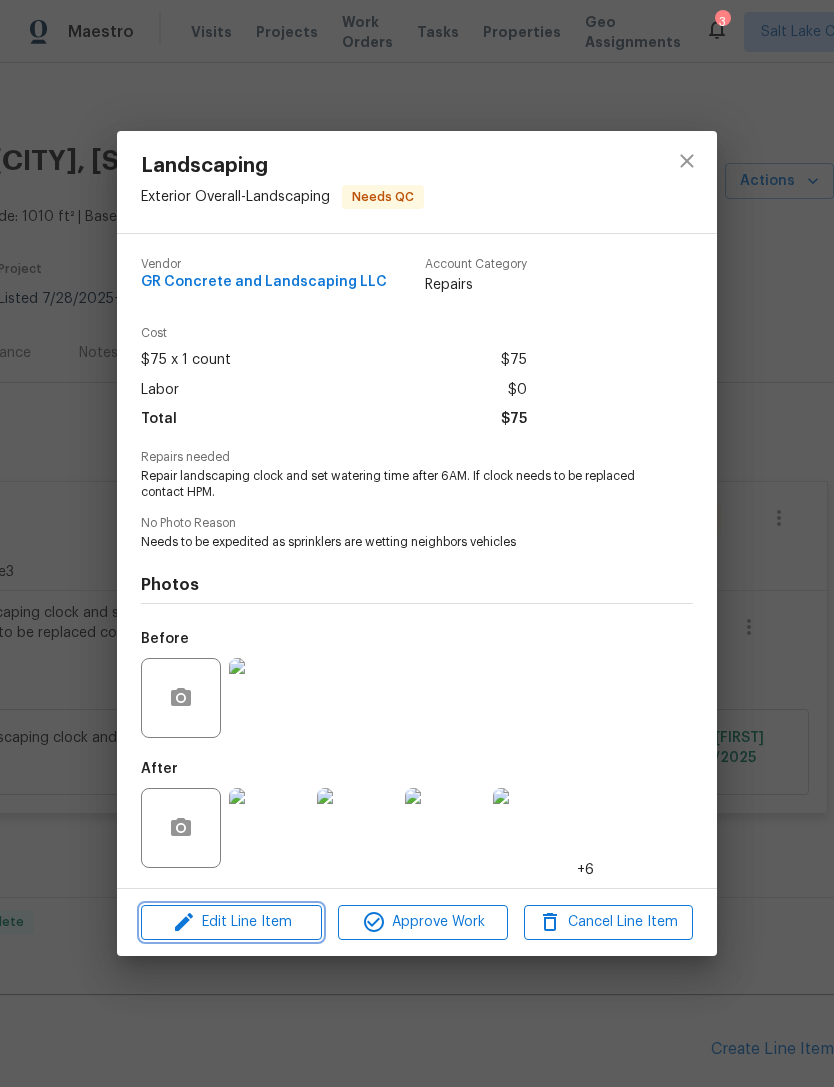 click on "Edit Line Item" at bounding box center [231, 922] 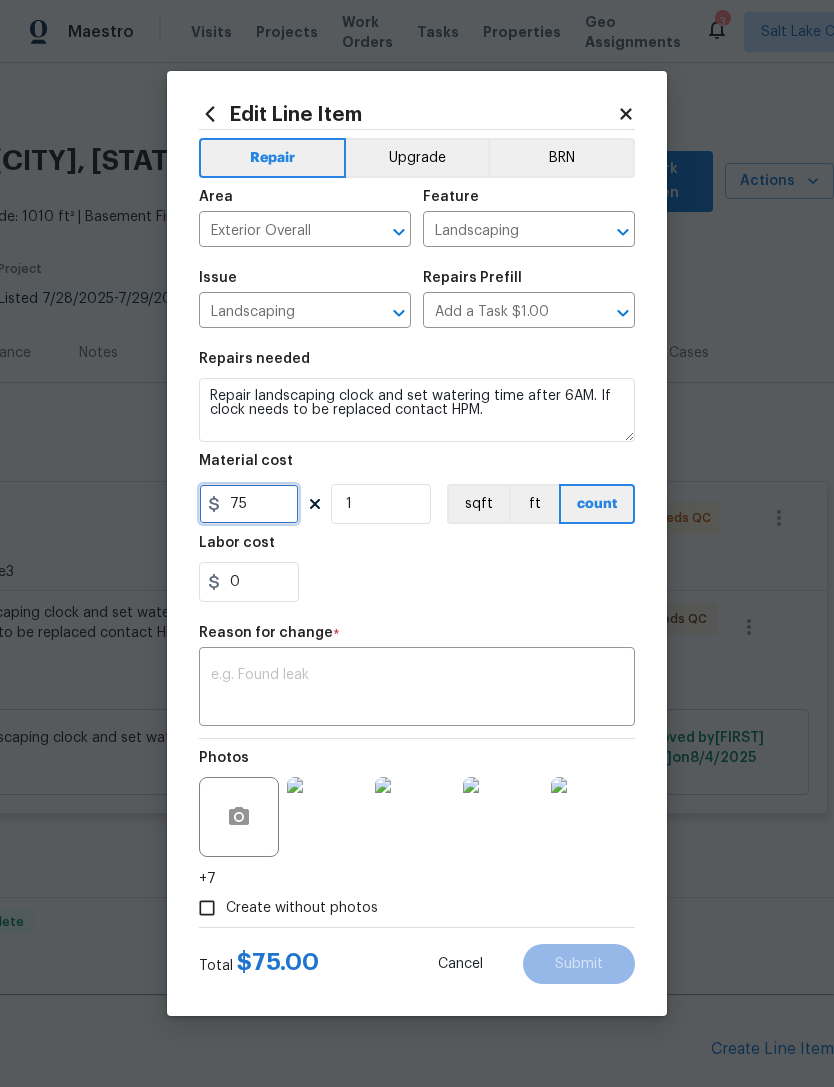 click on "75" at bounding box center [249, 504] 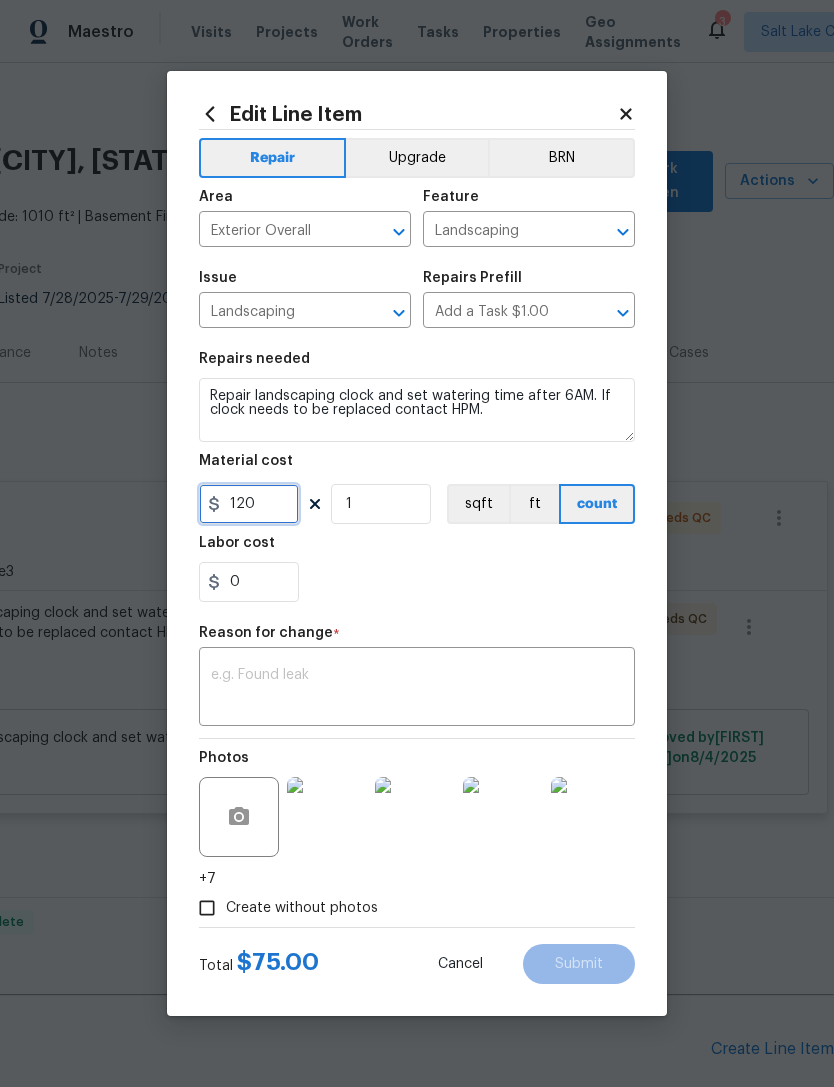 type on "120" 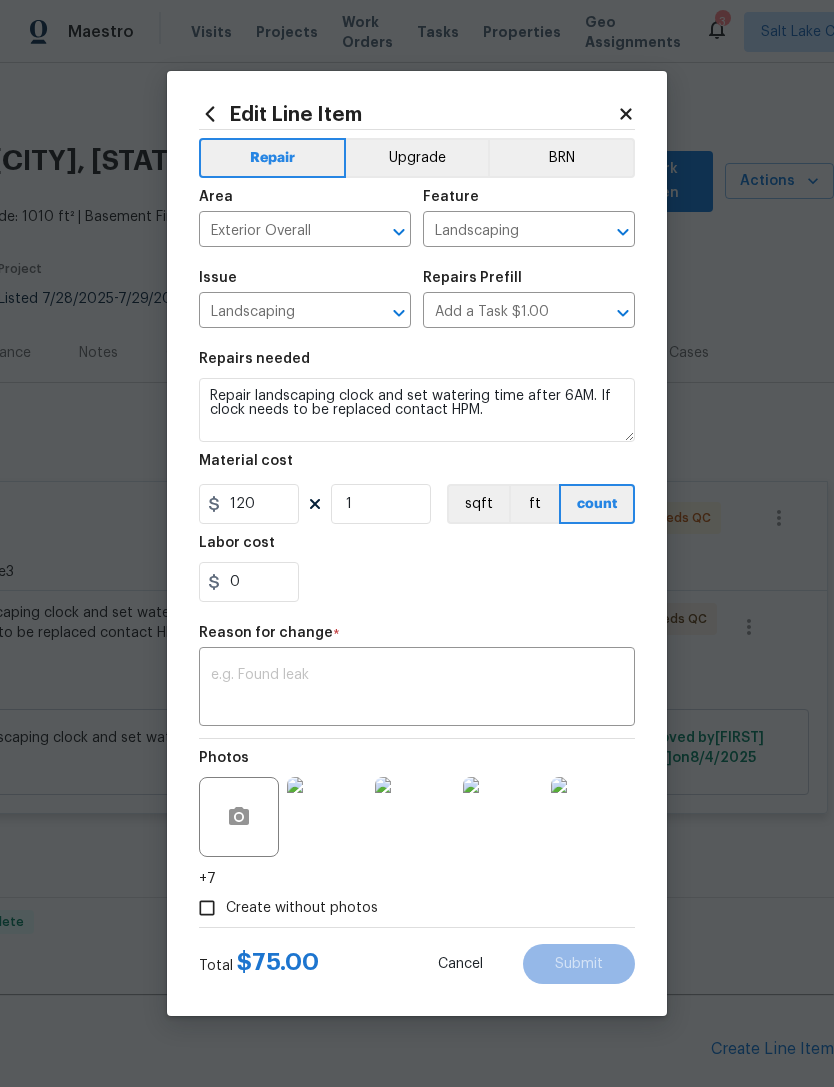 click on "x ​" at bounding box center [417, 689] 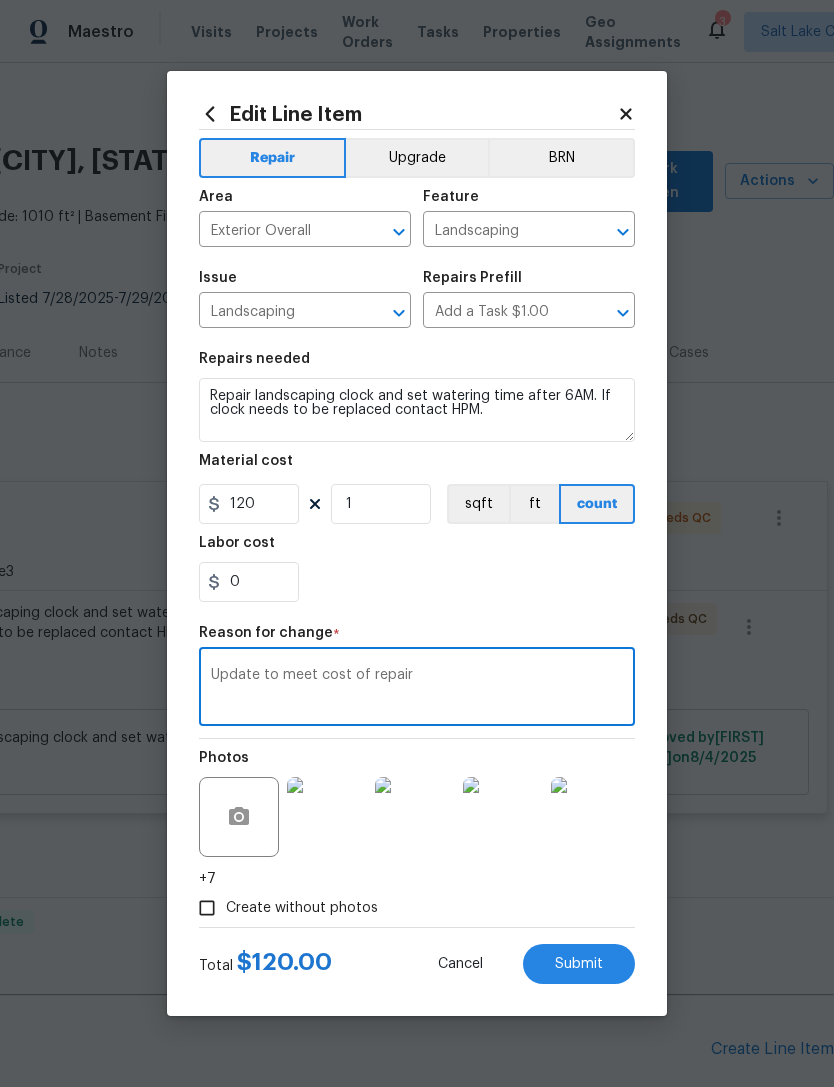 type on "Update to meet cost of repair" 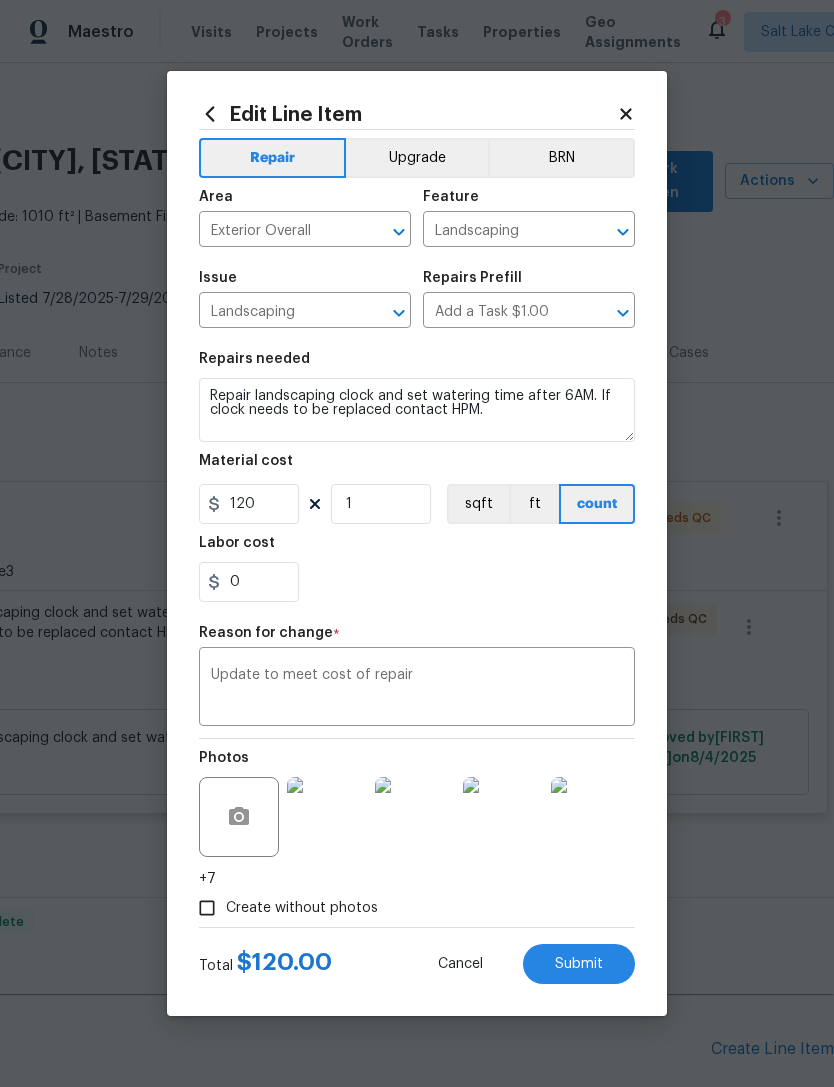click on "Submit" at bounding box center (579, 964) 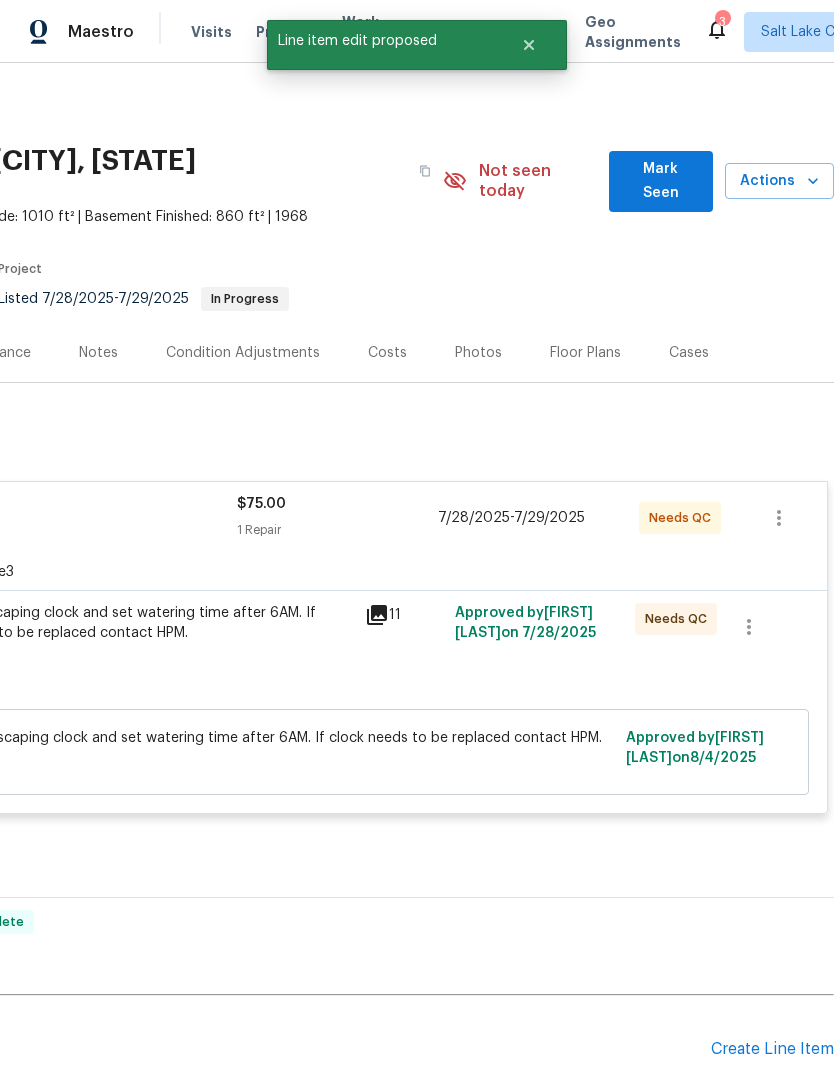 click on "Reference:  7BV0V82VD2W3A-90a6934e3" at bounding box center [269, 572] 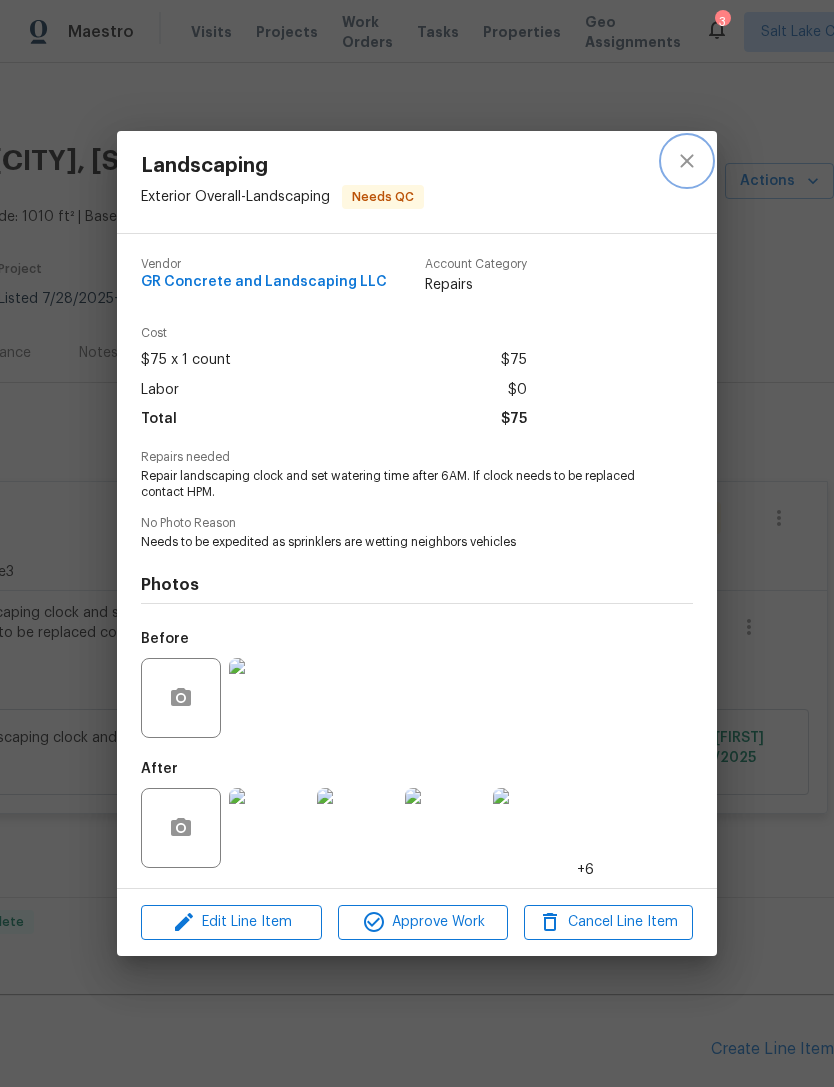 click 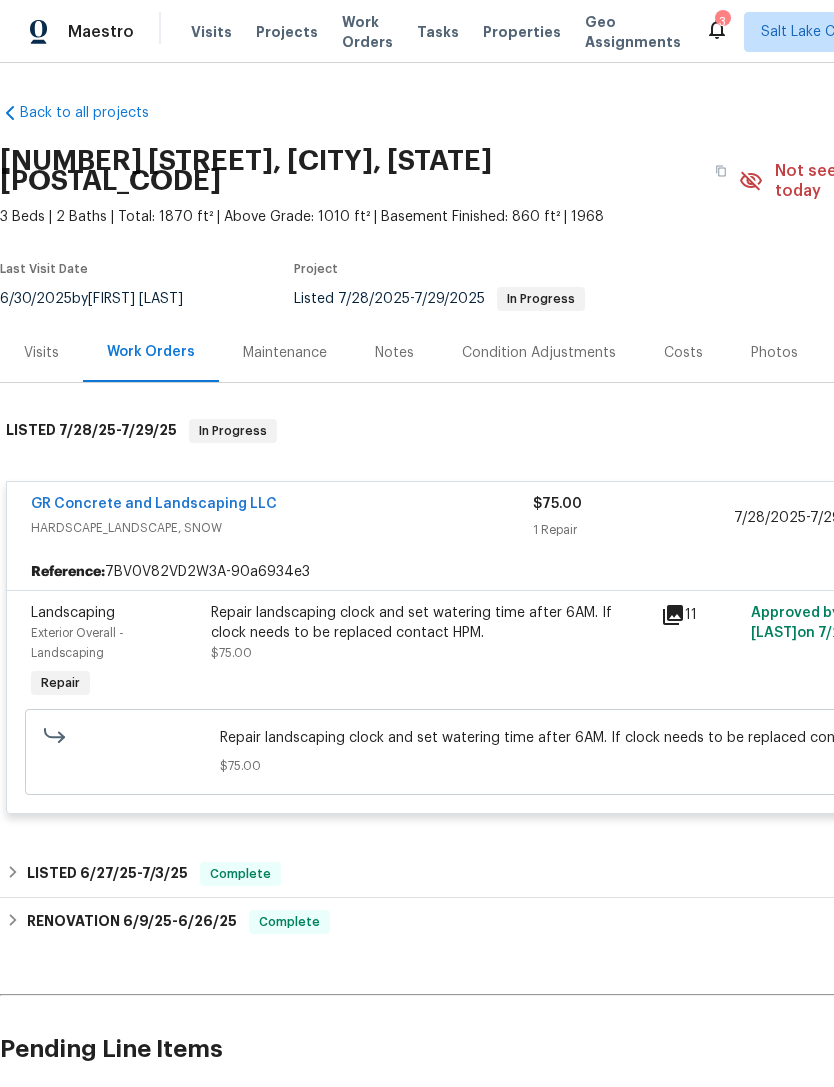 scroll, scrollTop: 0, scrollLeft: 0, axis: both 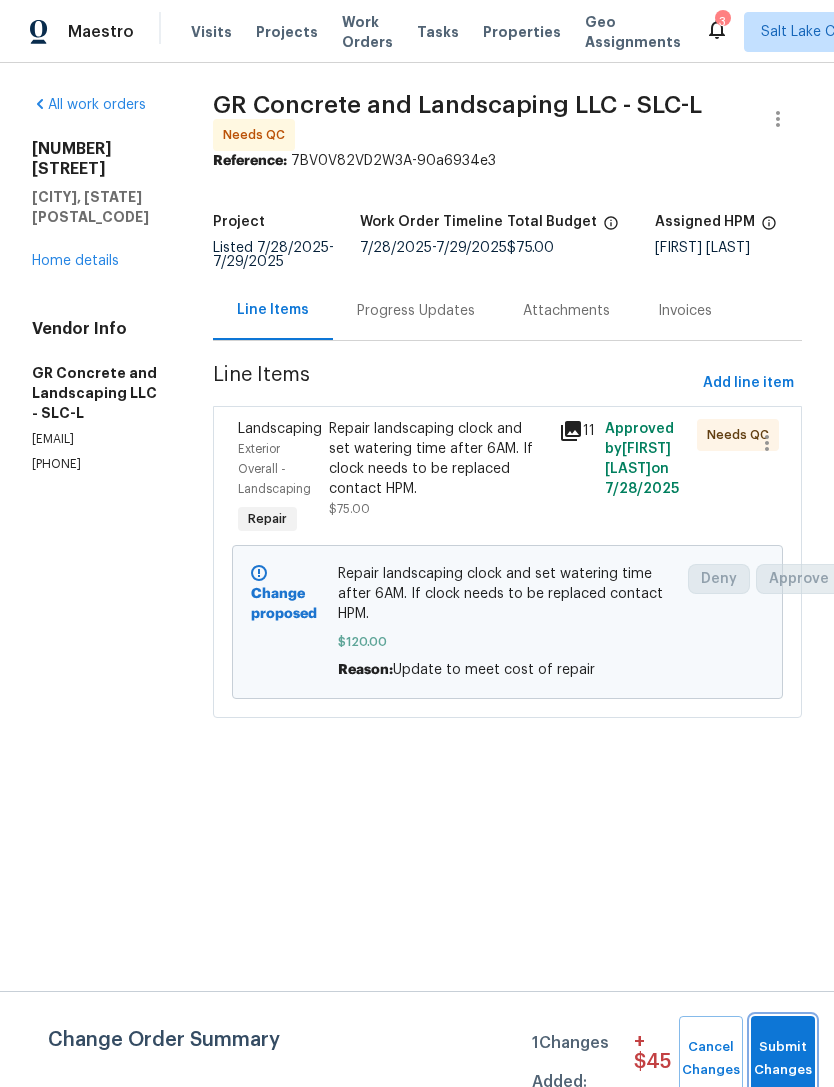 click on "Submit Changes" at bounding box center [783, 1059] 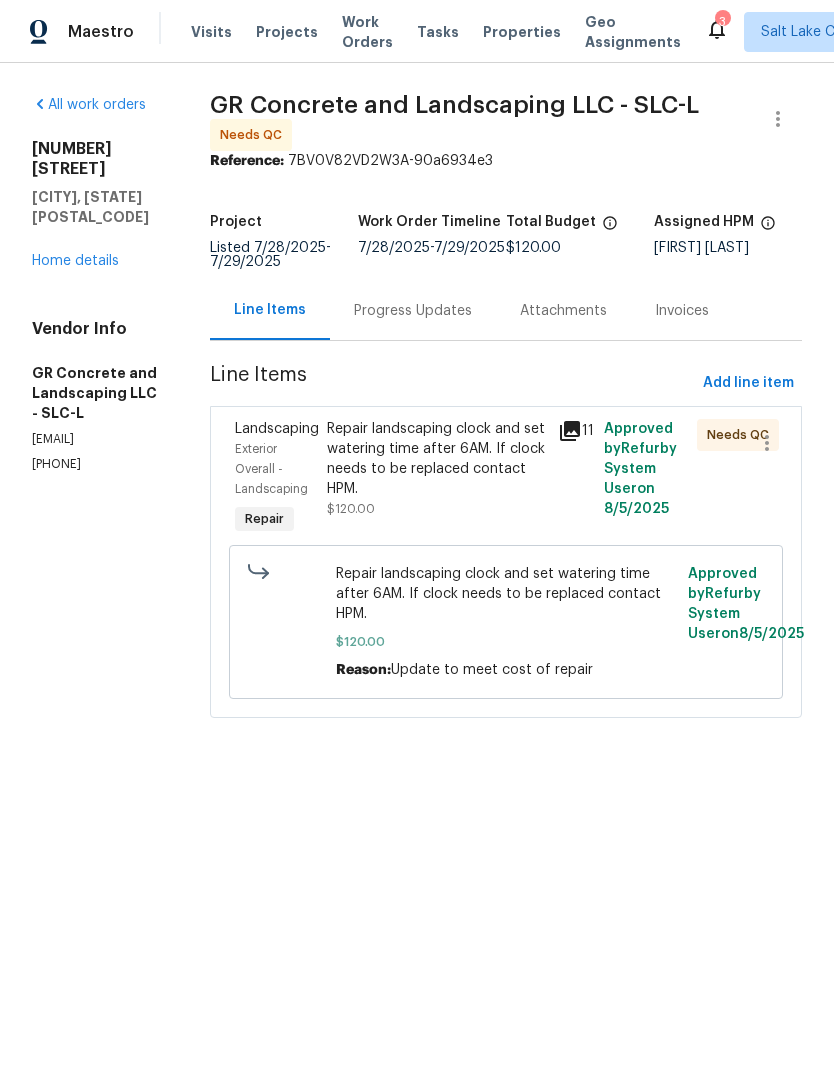 click on "Repair landscaping clock and set watering time after 6AM. If clock needs to be replaced contact HPM." at bounding box center [436, 459] 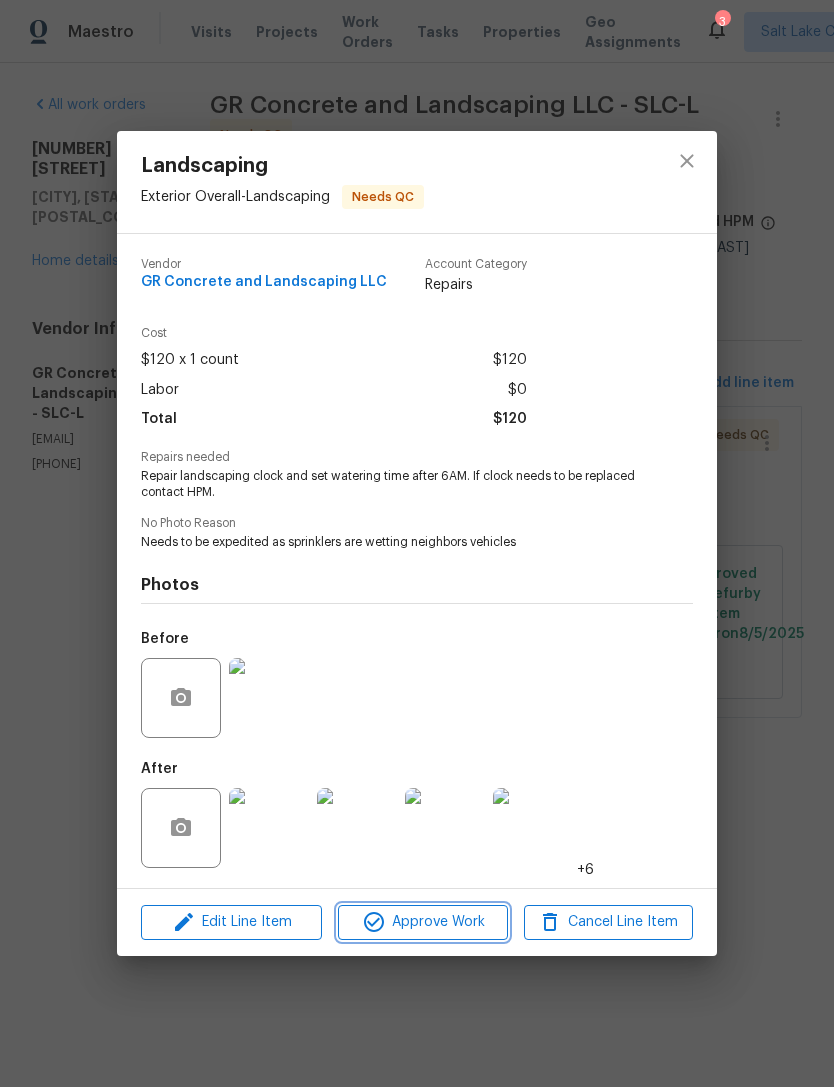 click on "Approve Work" at bounding box center [422, 922] 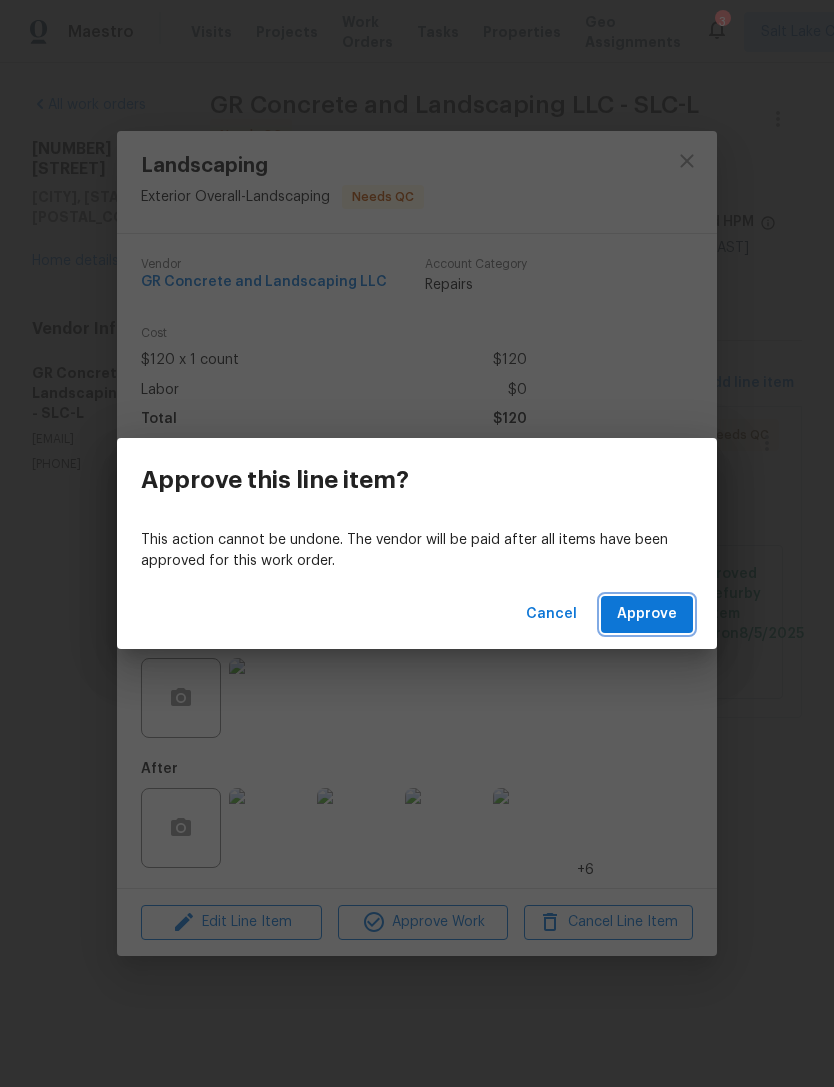 click on "Approve" at bounding box center [647, 614] 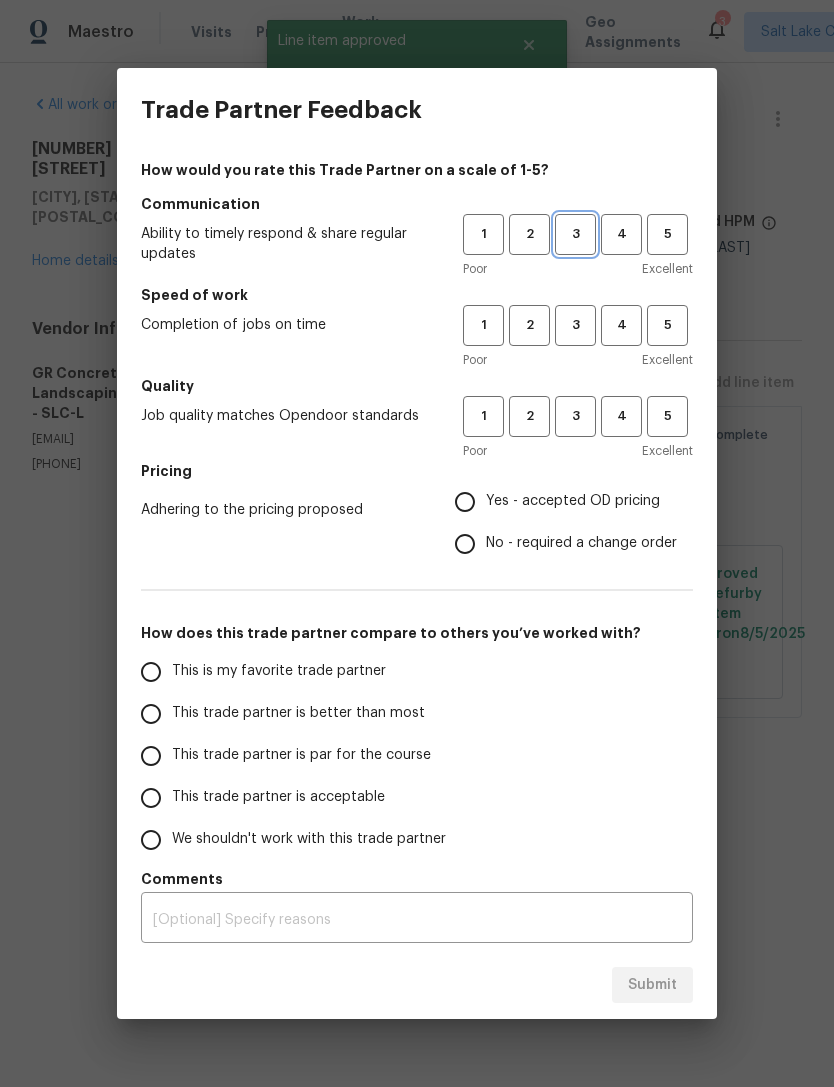 click on "3" at bounding box center [575, 234] 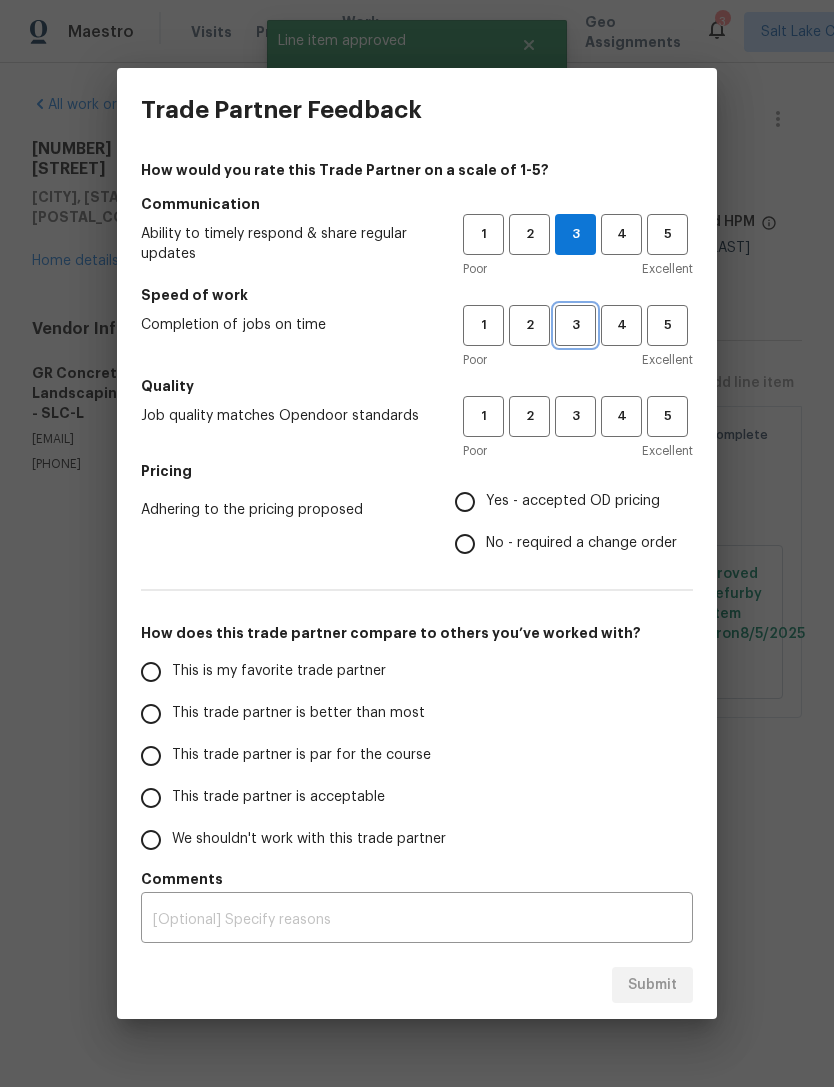 click on "3" at bounding box center [575, 325] 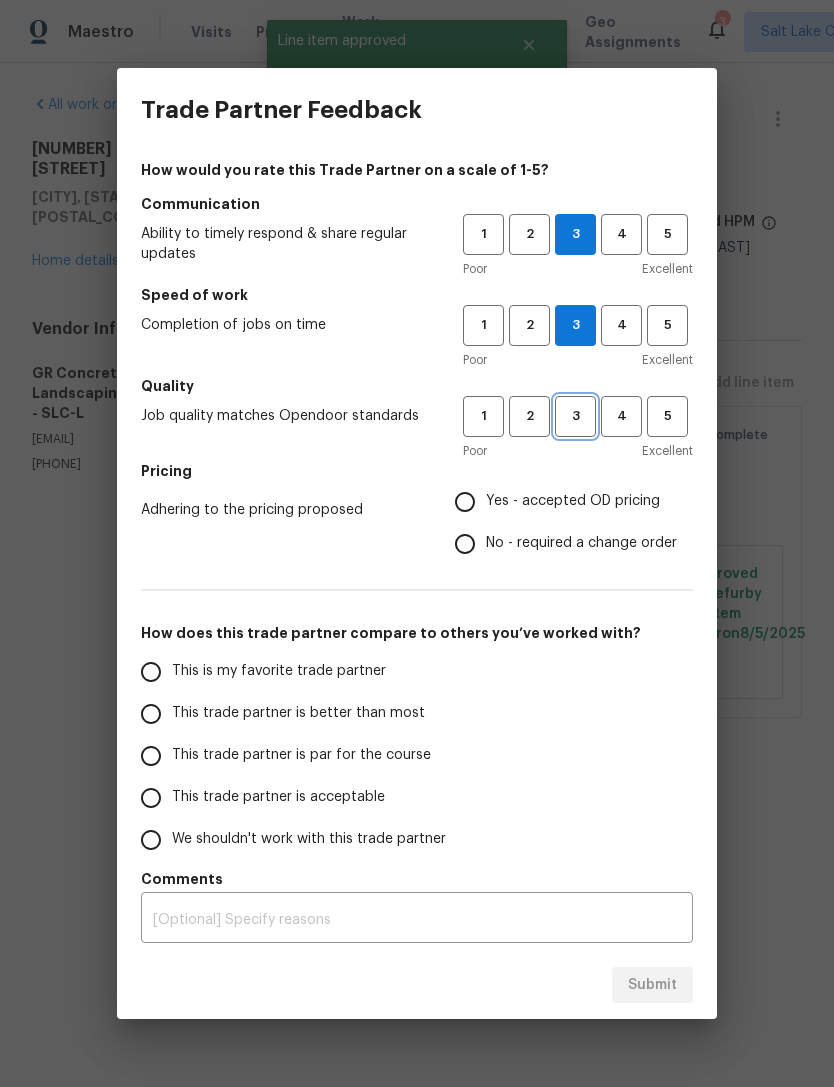 click on "3" at bounding box center [575, 416] 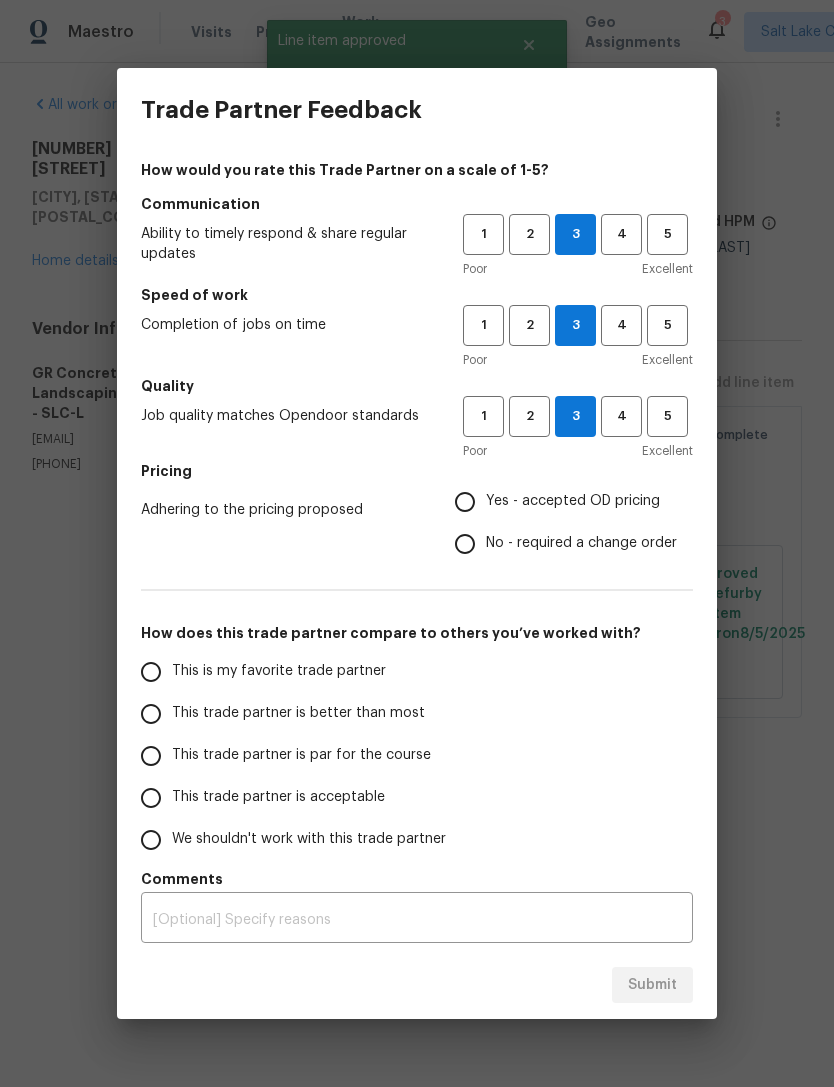 click on "Yes - accepted OD pricing" at bounding box center (465, 502) 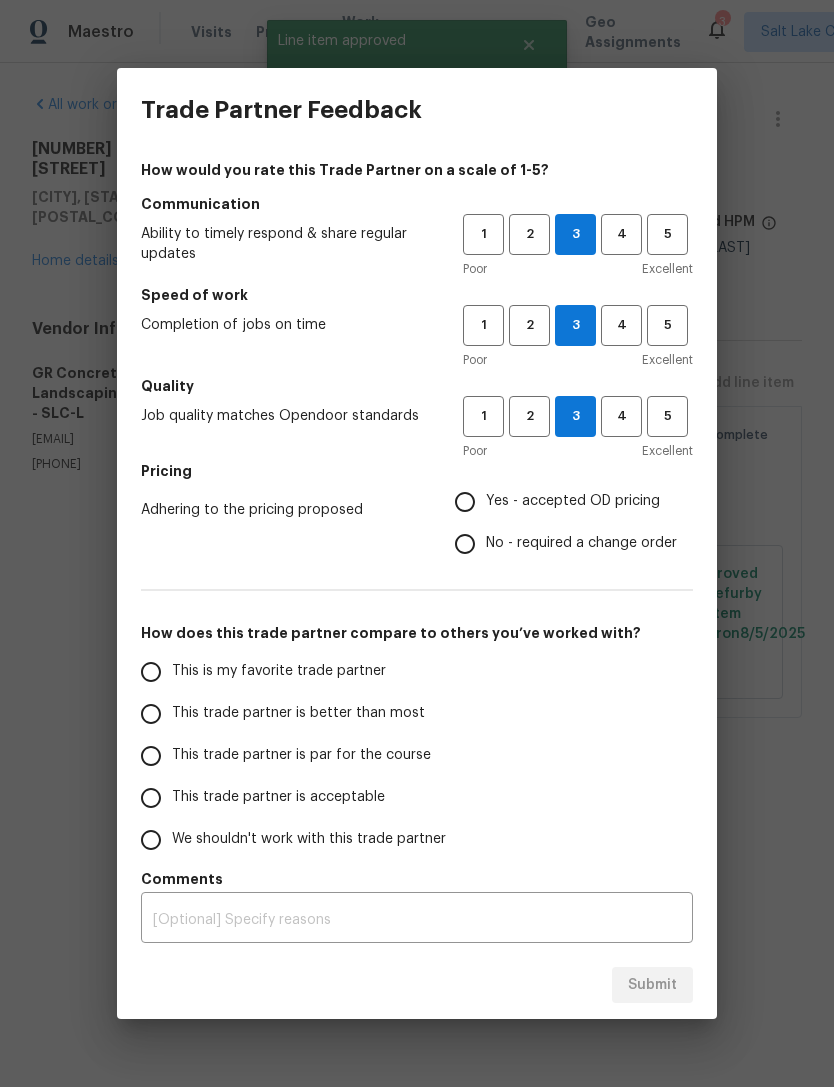 radio on "true" 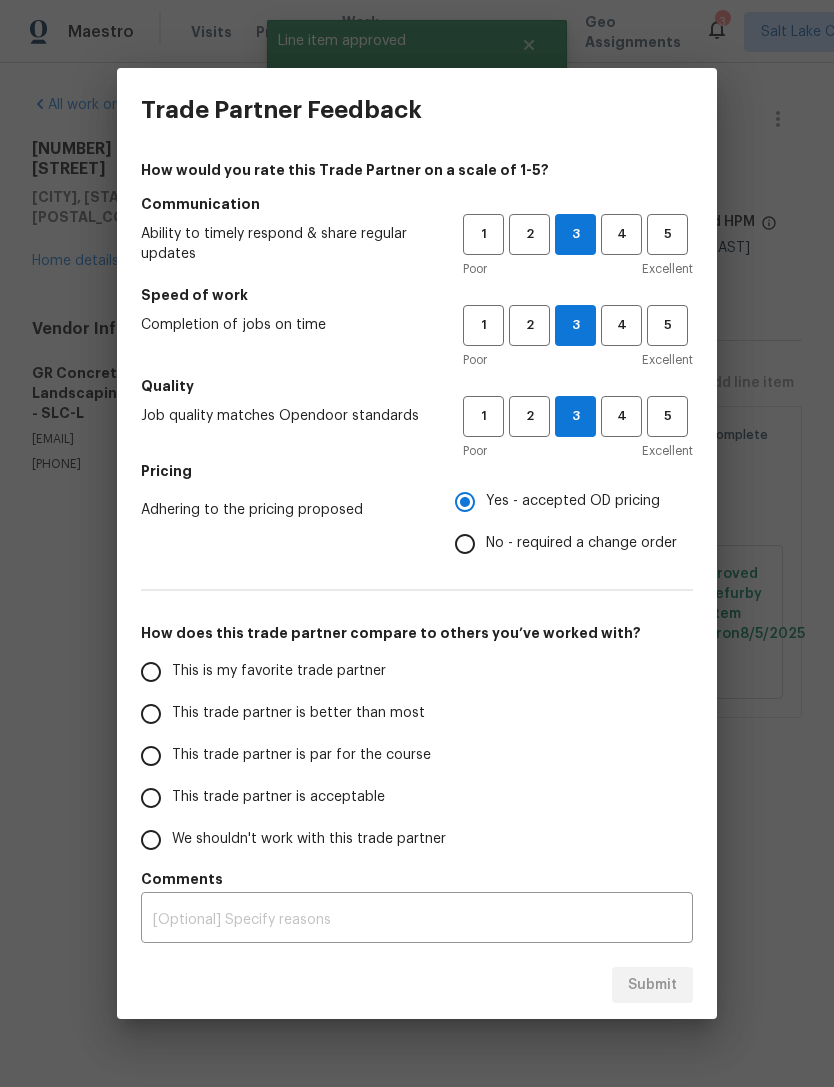click on "This is my favorite trade partner" at bounding box center [151, 672] 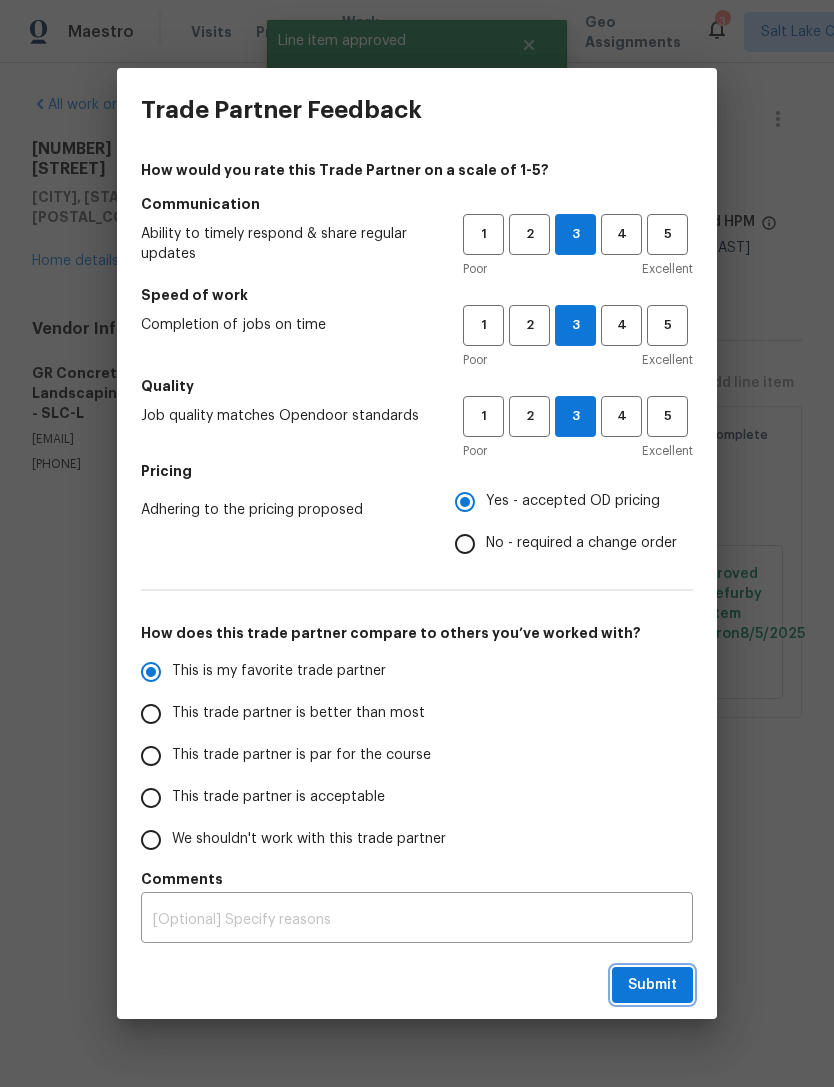 click on "Submit" at bounding box center [652, 985] 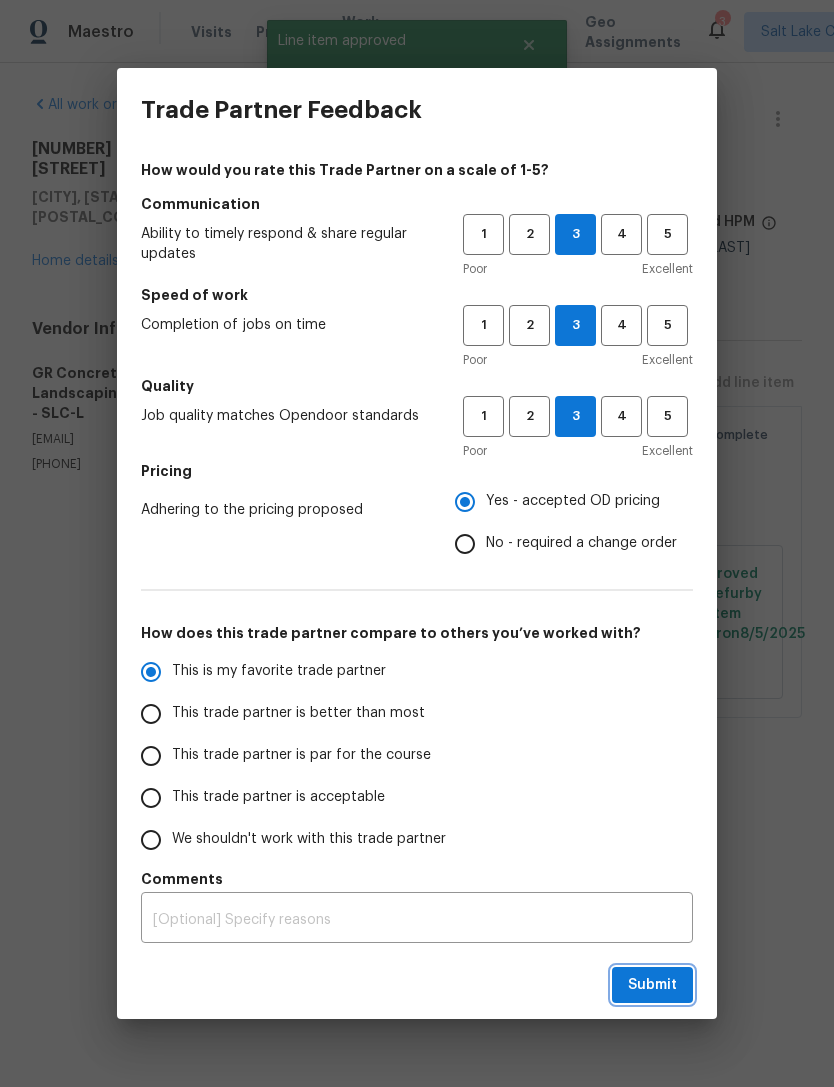 radio on "true" 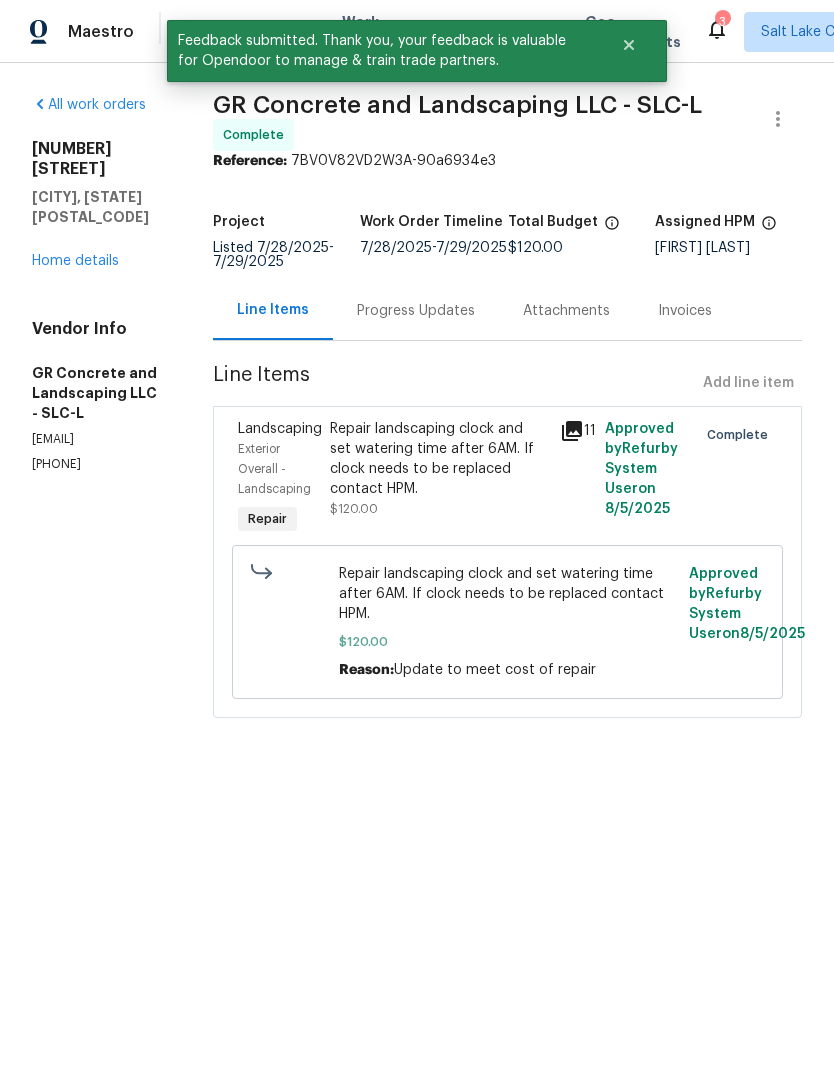 click on "Home details" at bounding box center (75, 261) 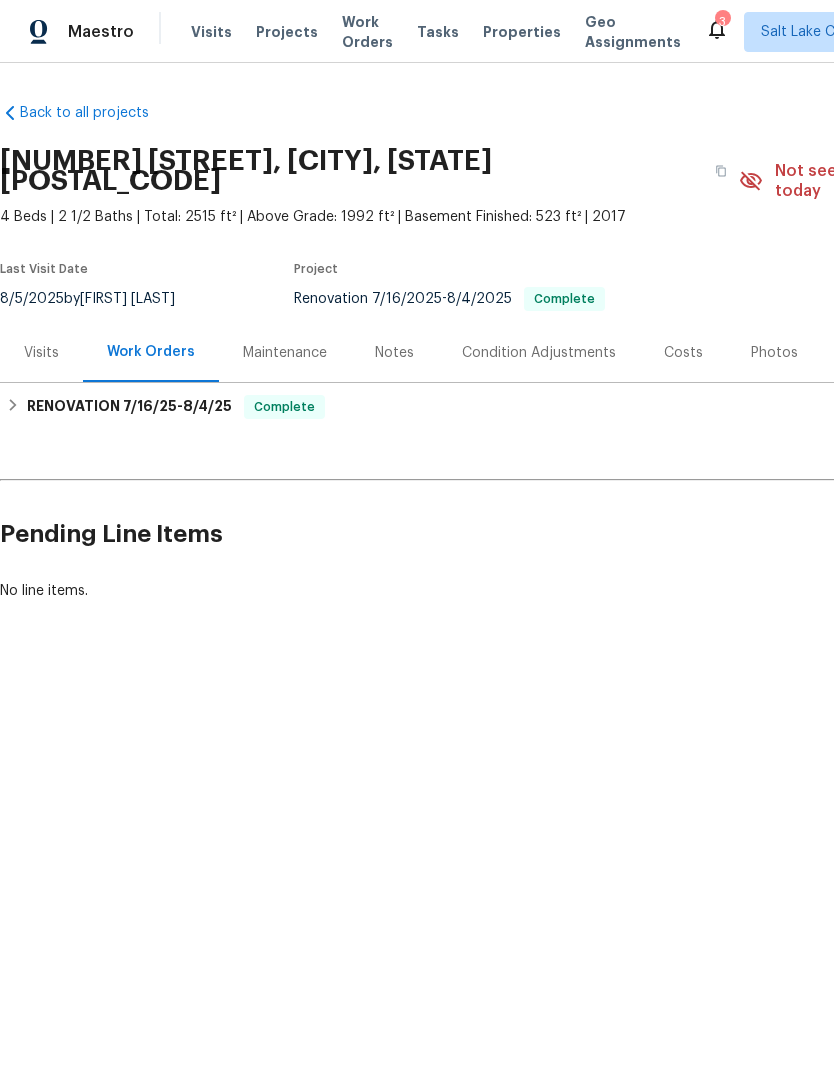 scroll, scrollTop: 0, scrollLeft: 0, axis: both 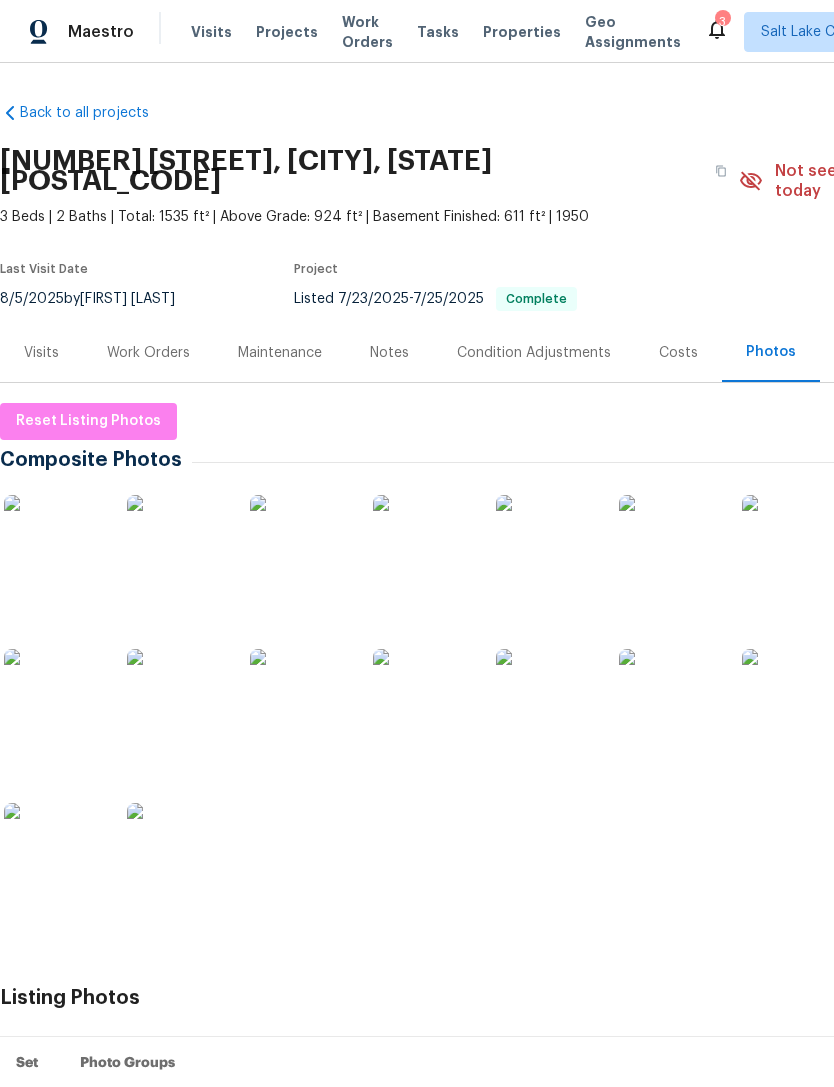 click on "Work Orders" at bounding box center (148, 353) 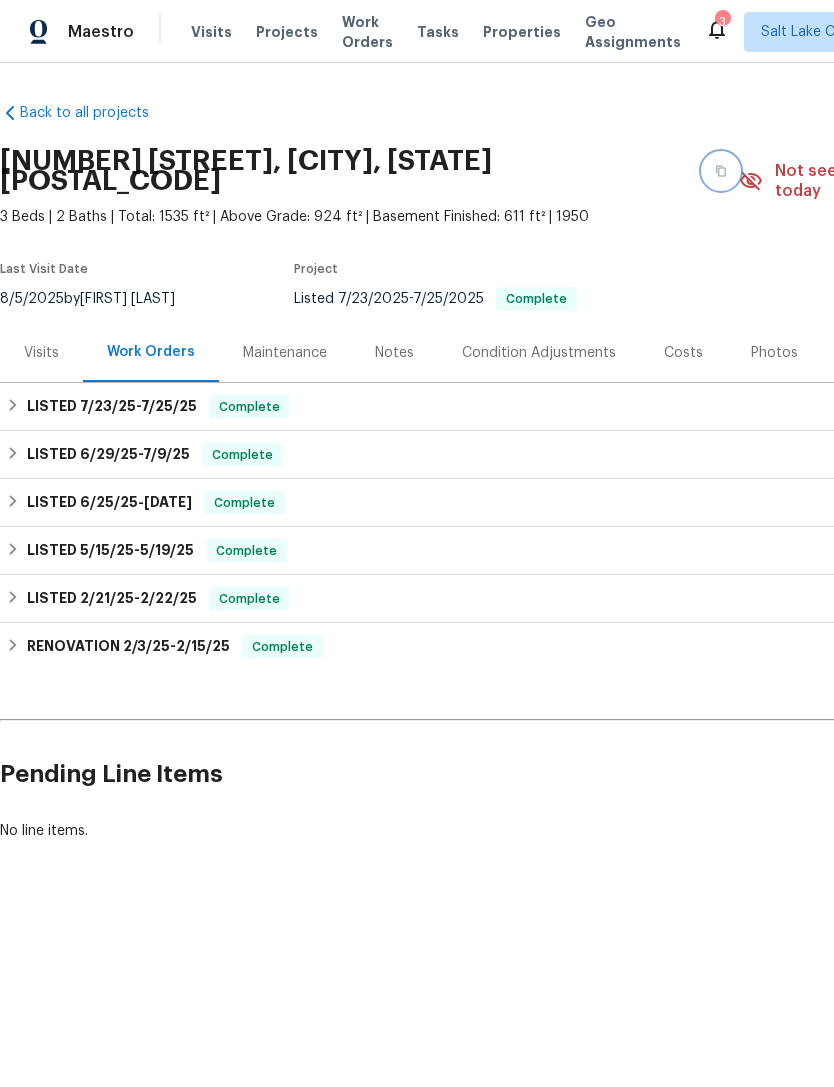 click 